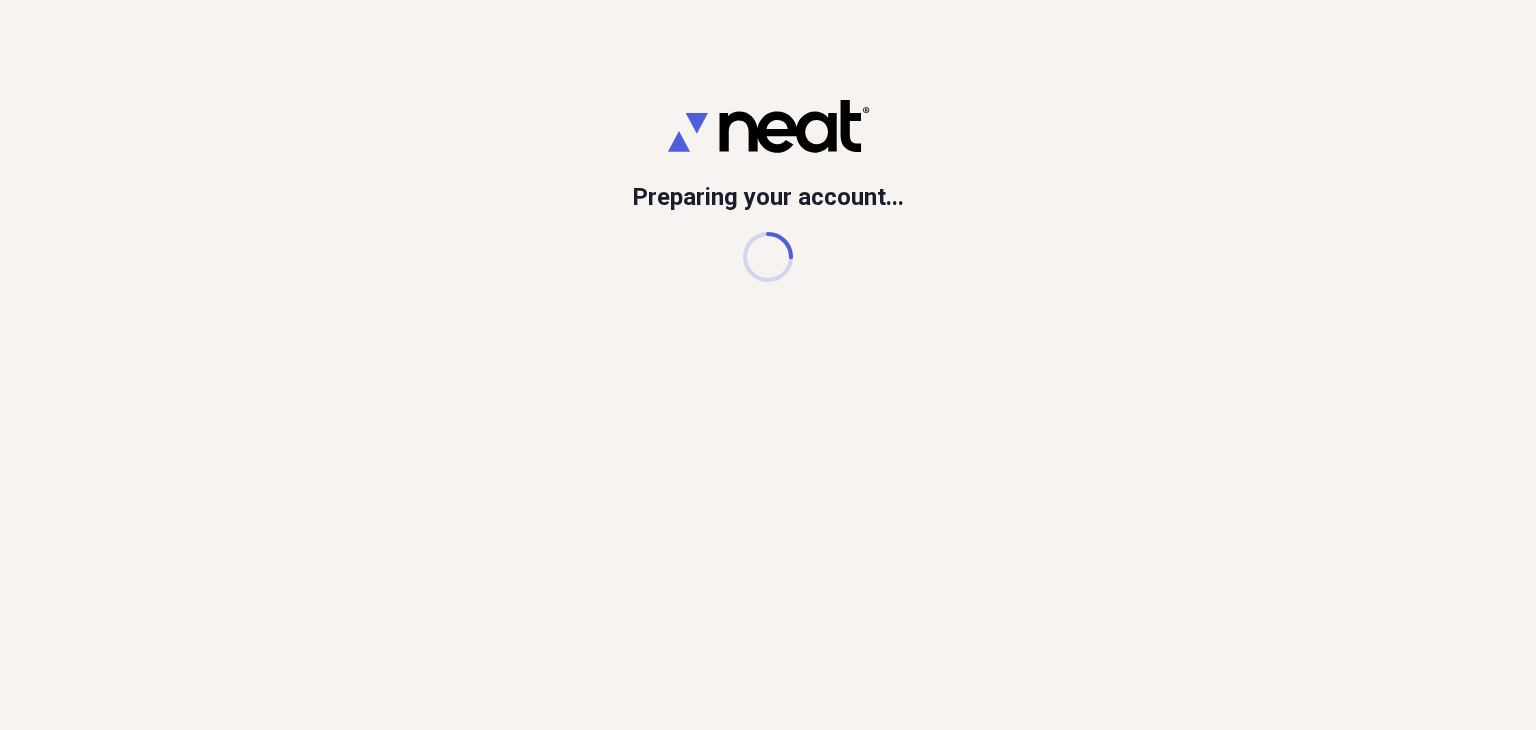 scroll, scrollTop: 0, scrollLeft: 0, axis: both 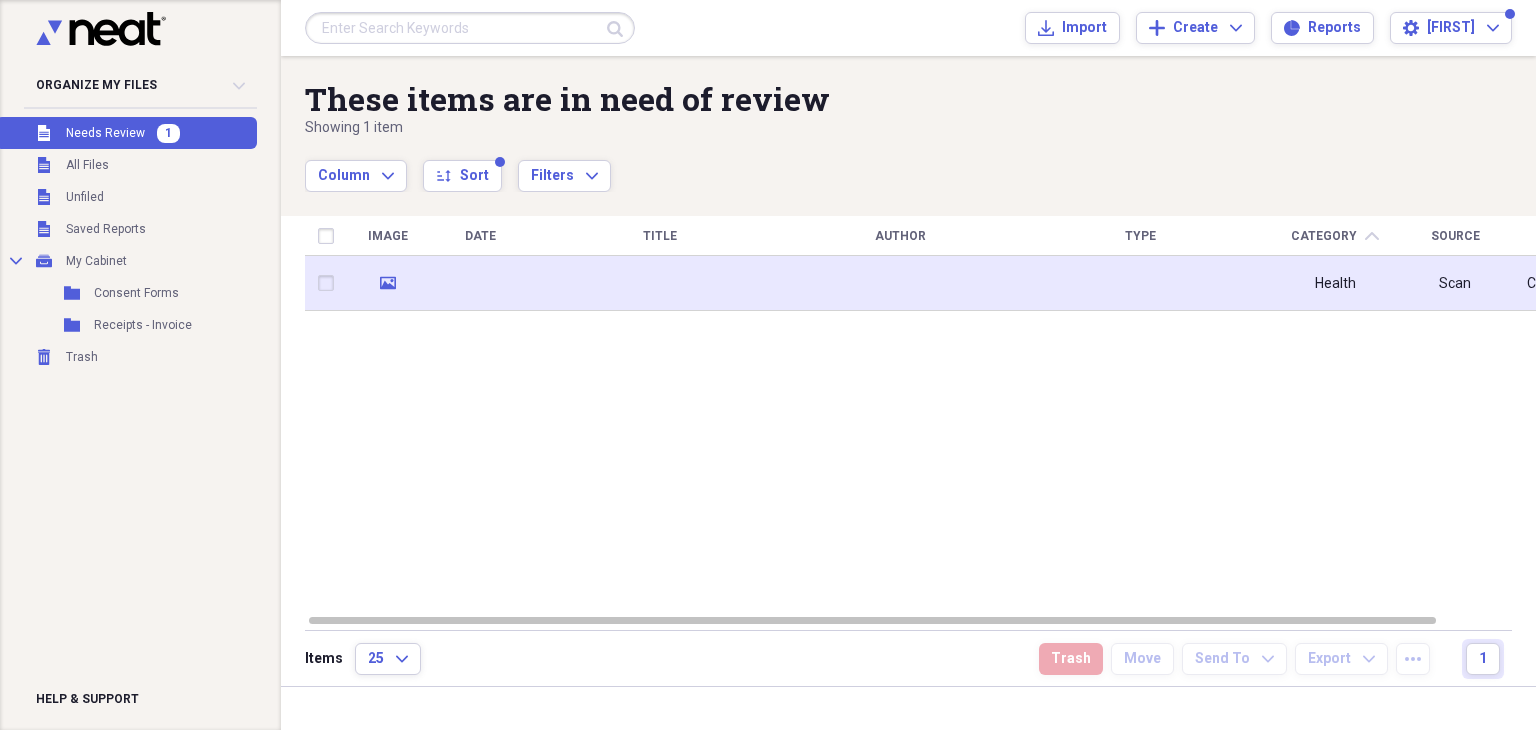 click at bounding box center [660, 283] 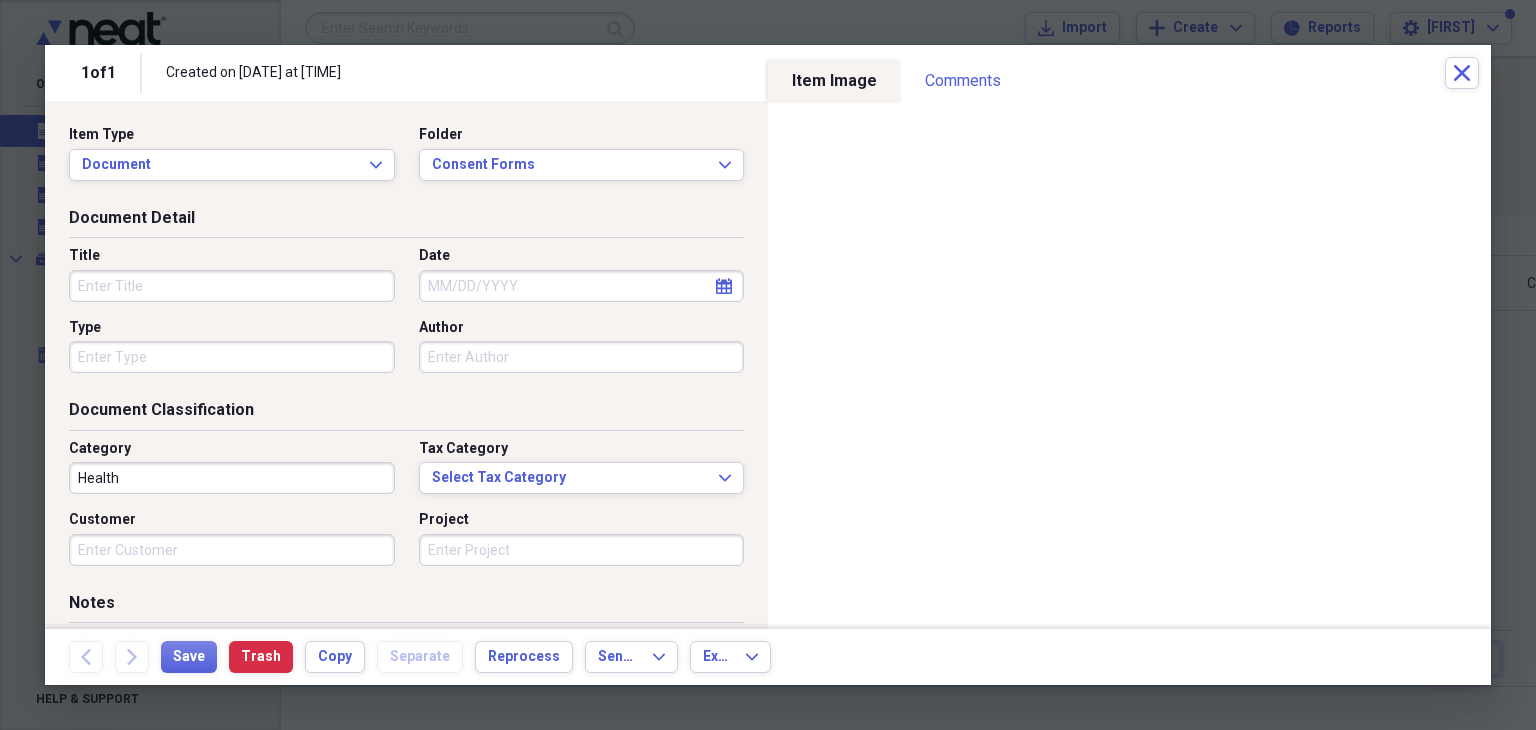 click on "Title" at bounding box center [232, 286] 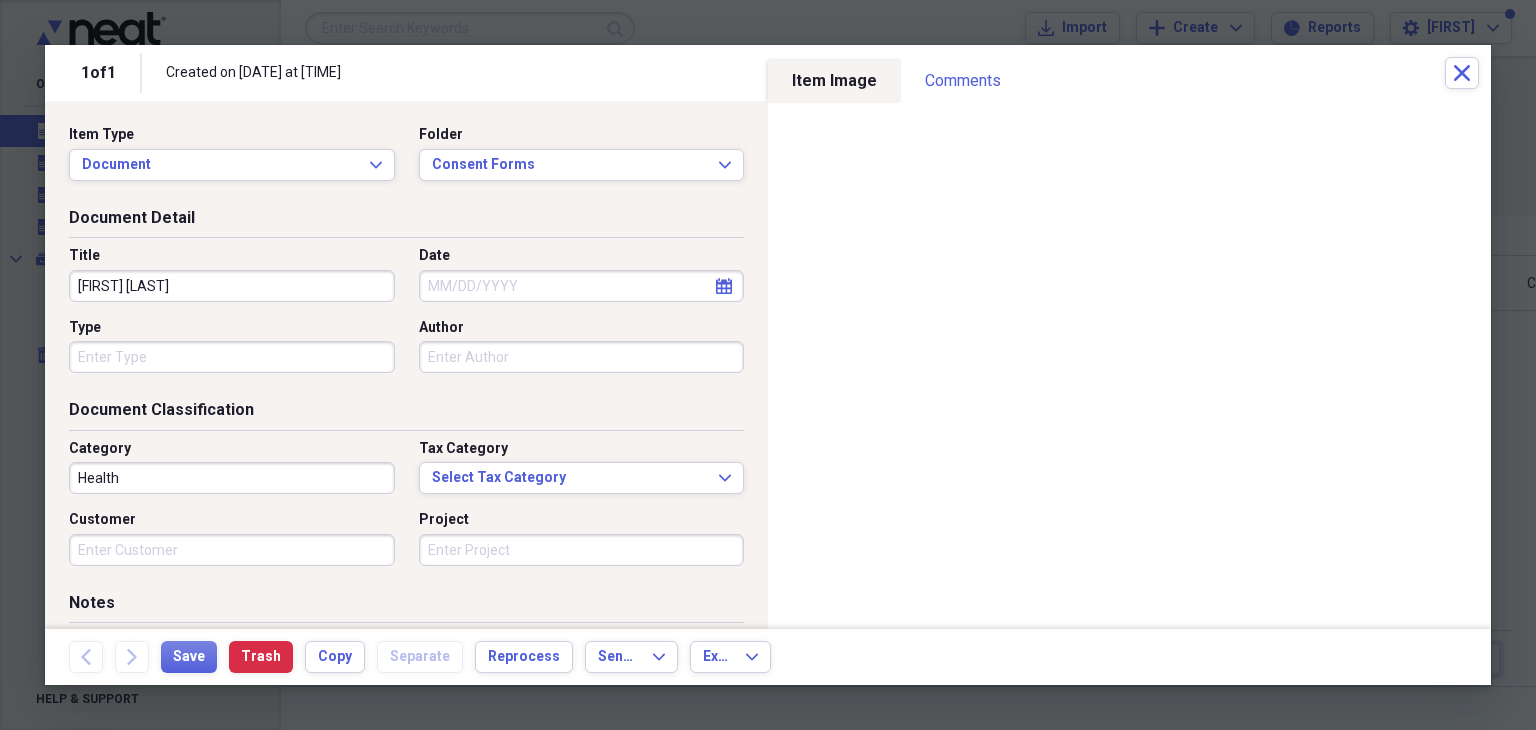 click on "Emily Laurmec" at bounding box center [232, 286] 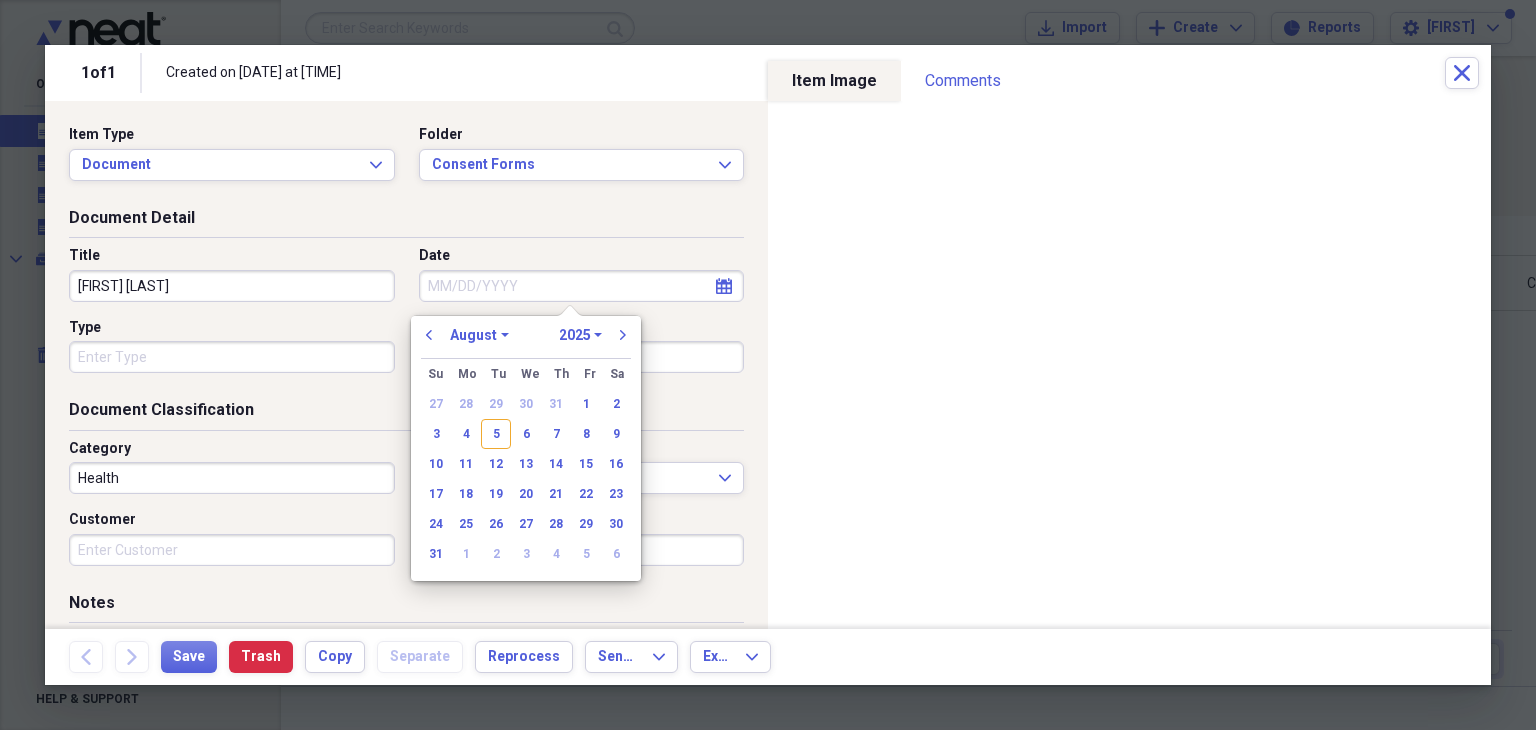 click on "Date" at bounding box center [582, 286] 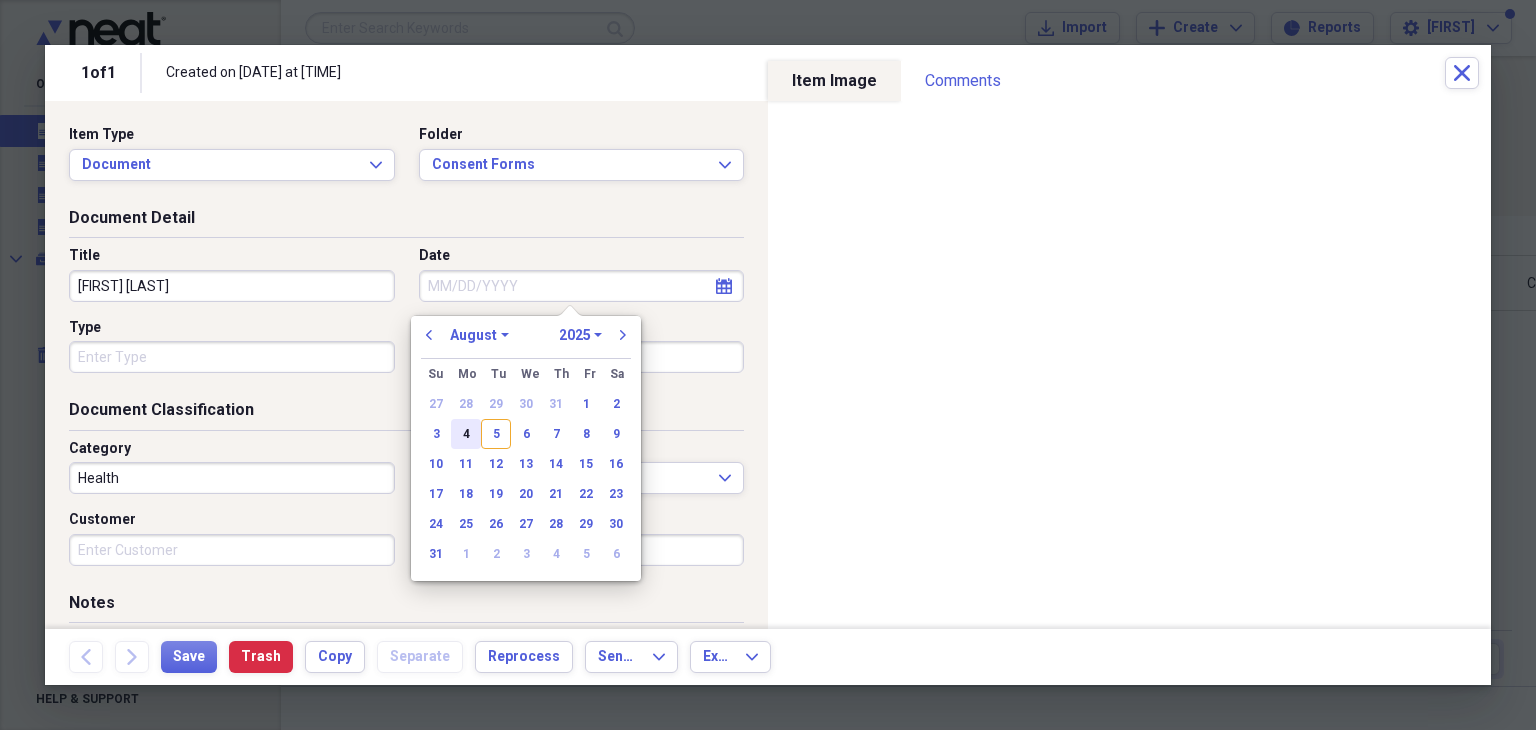click on "4" at bounding box center [466, 434] 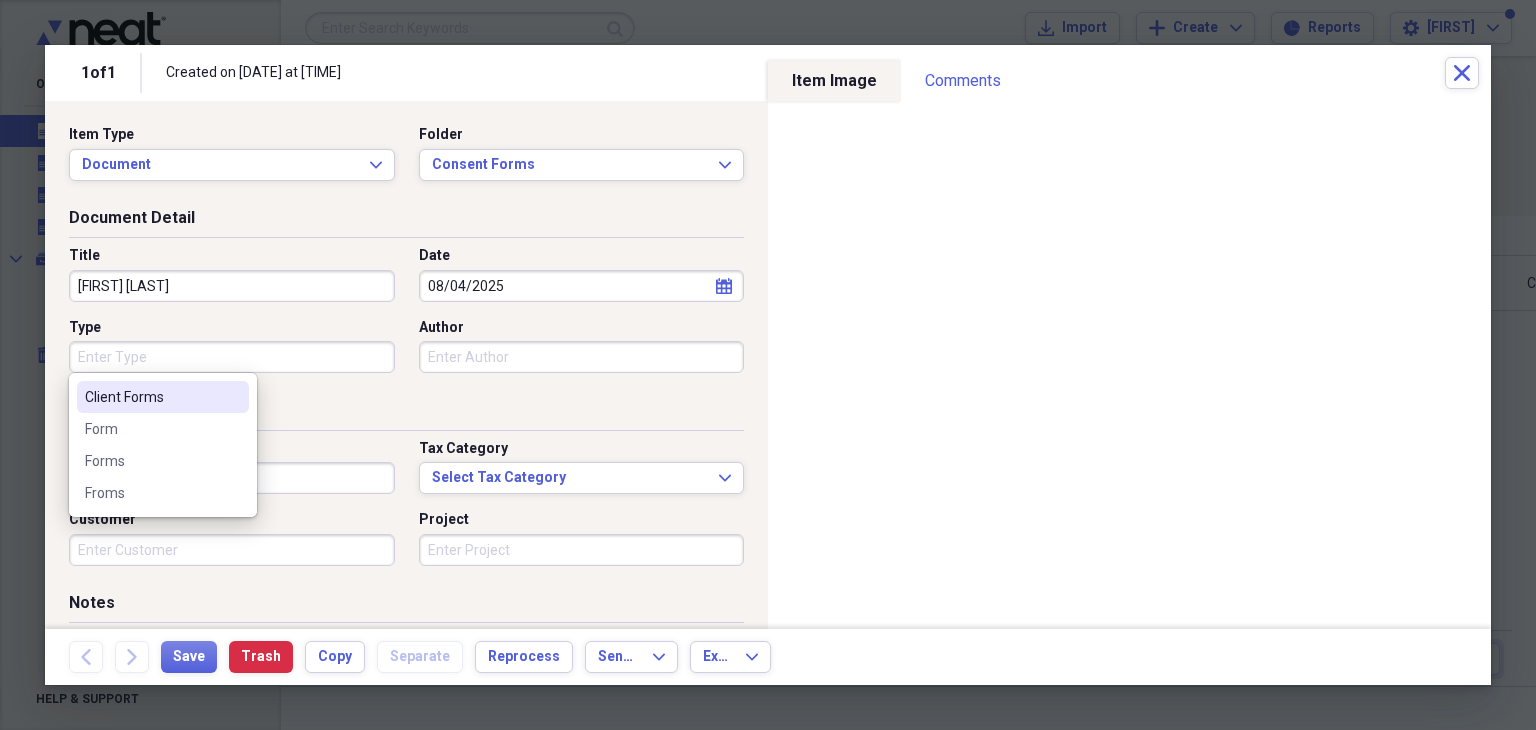 click on "Type" at bounding box center (232, 357) 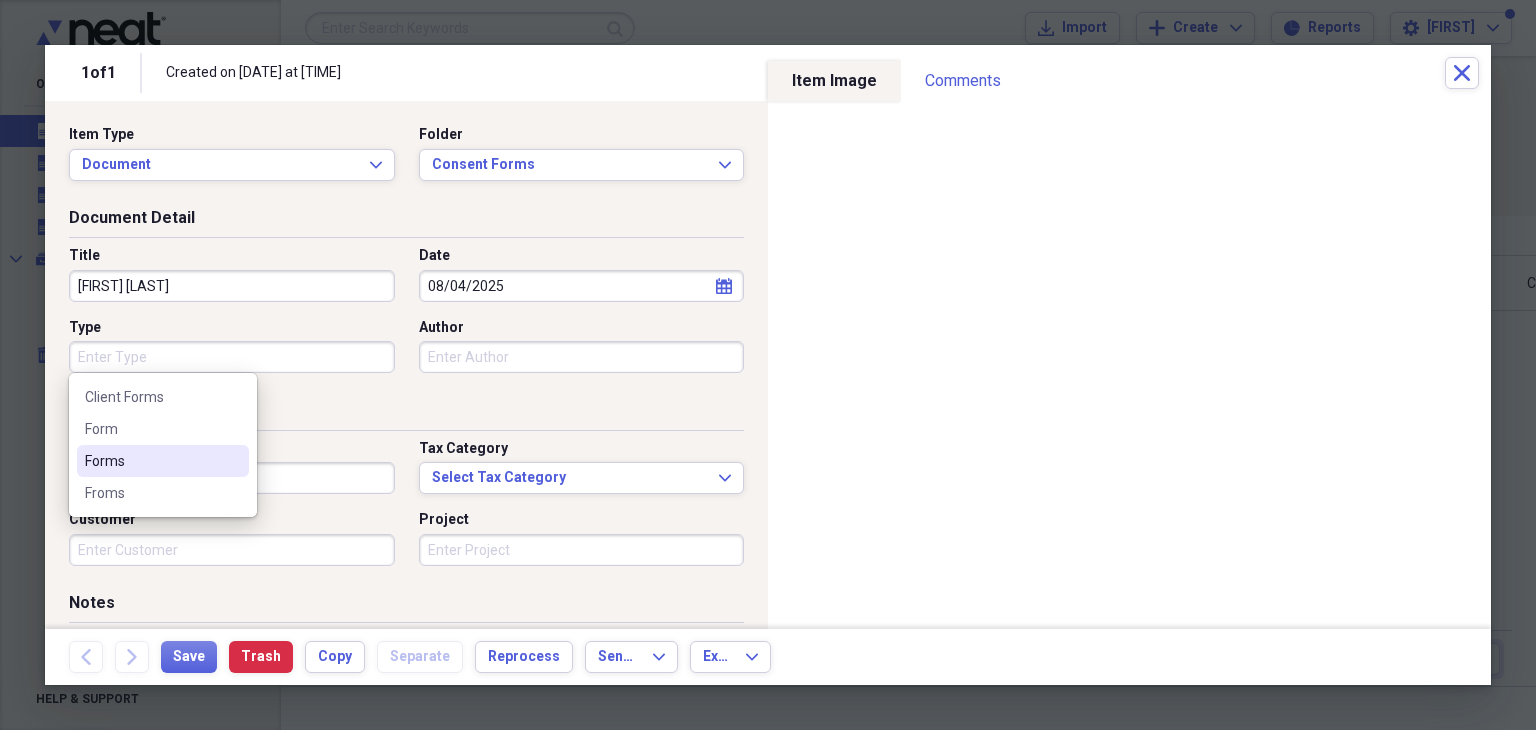 click on "Forms" at bounding box center (151, 461) 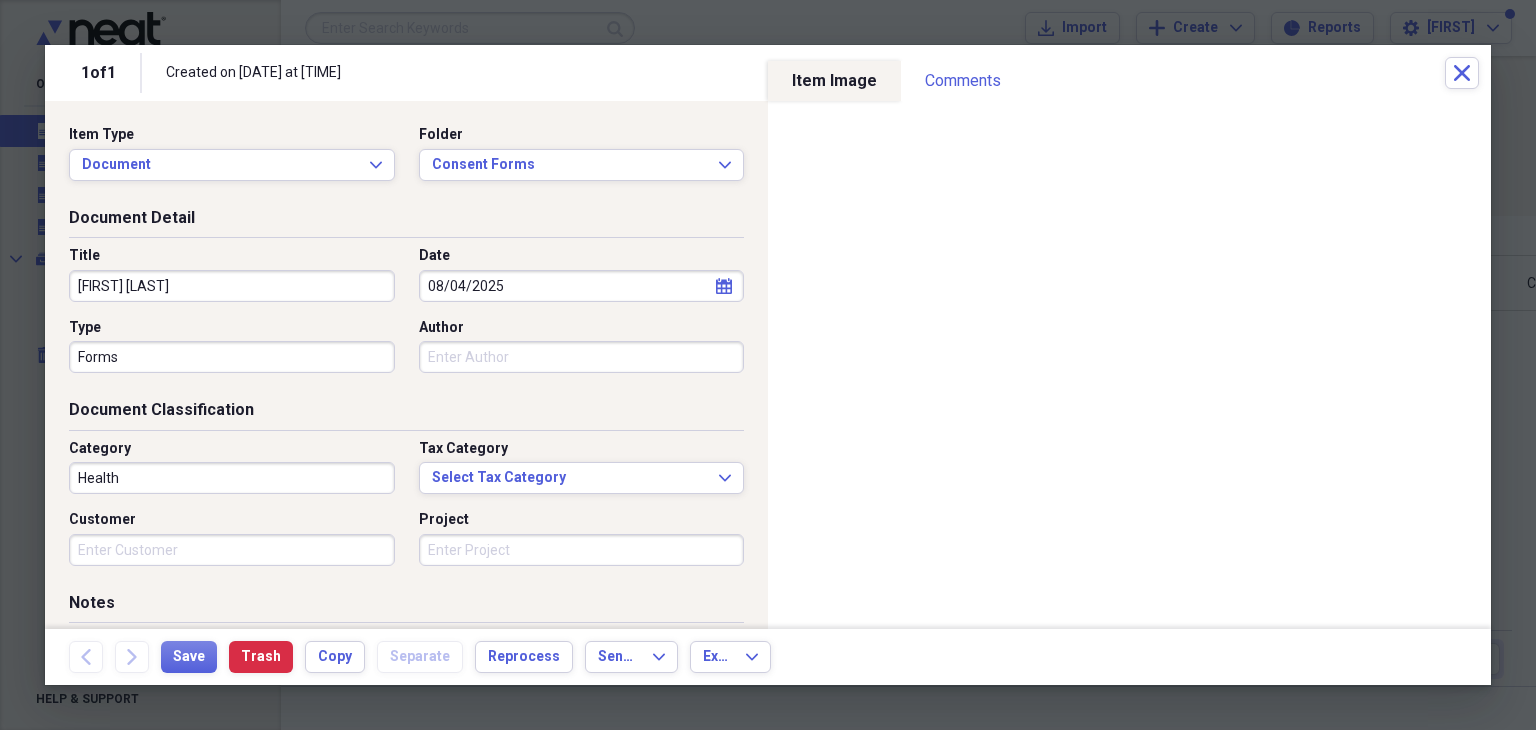 click on "Category Health" at bounding box center [238, 467] 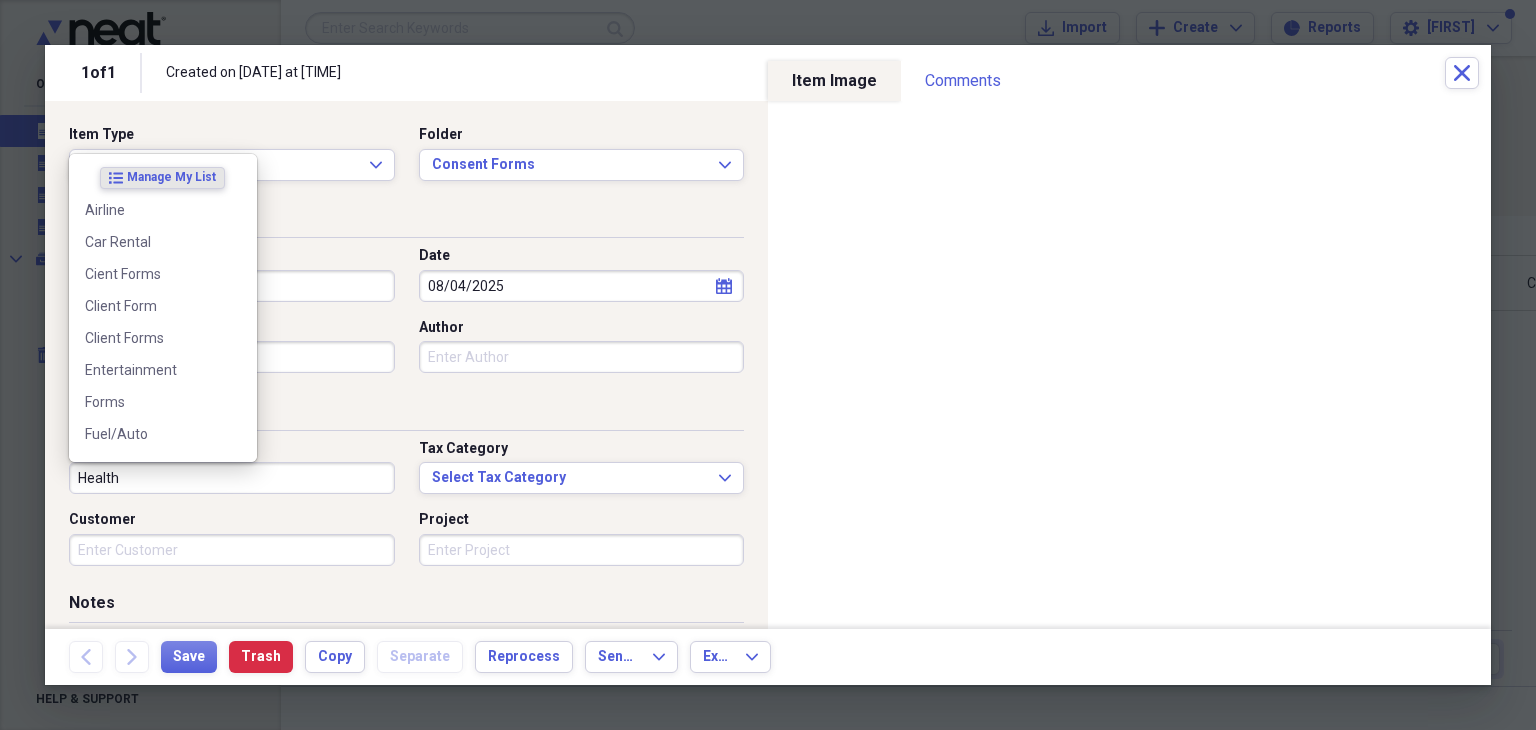 click on "Health" at bounding box center (232, 478) 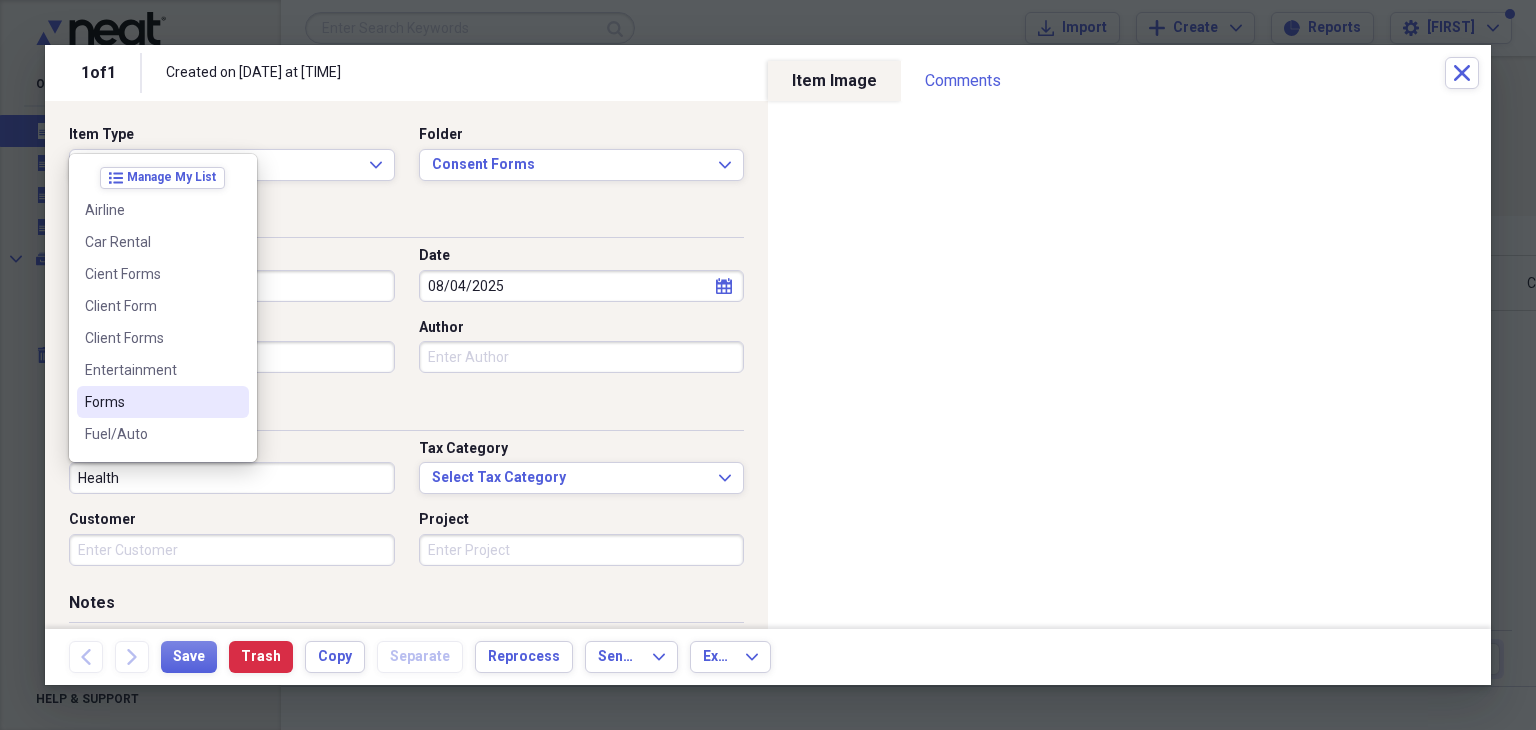 click on "Forms" at bounding box center (151, 402) 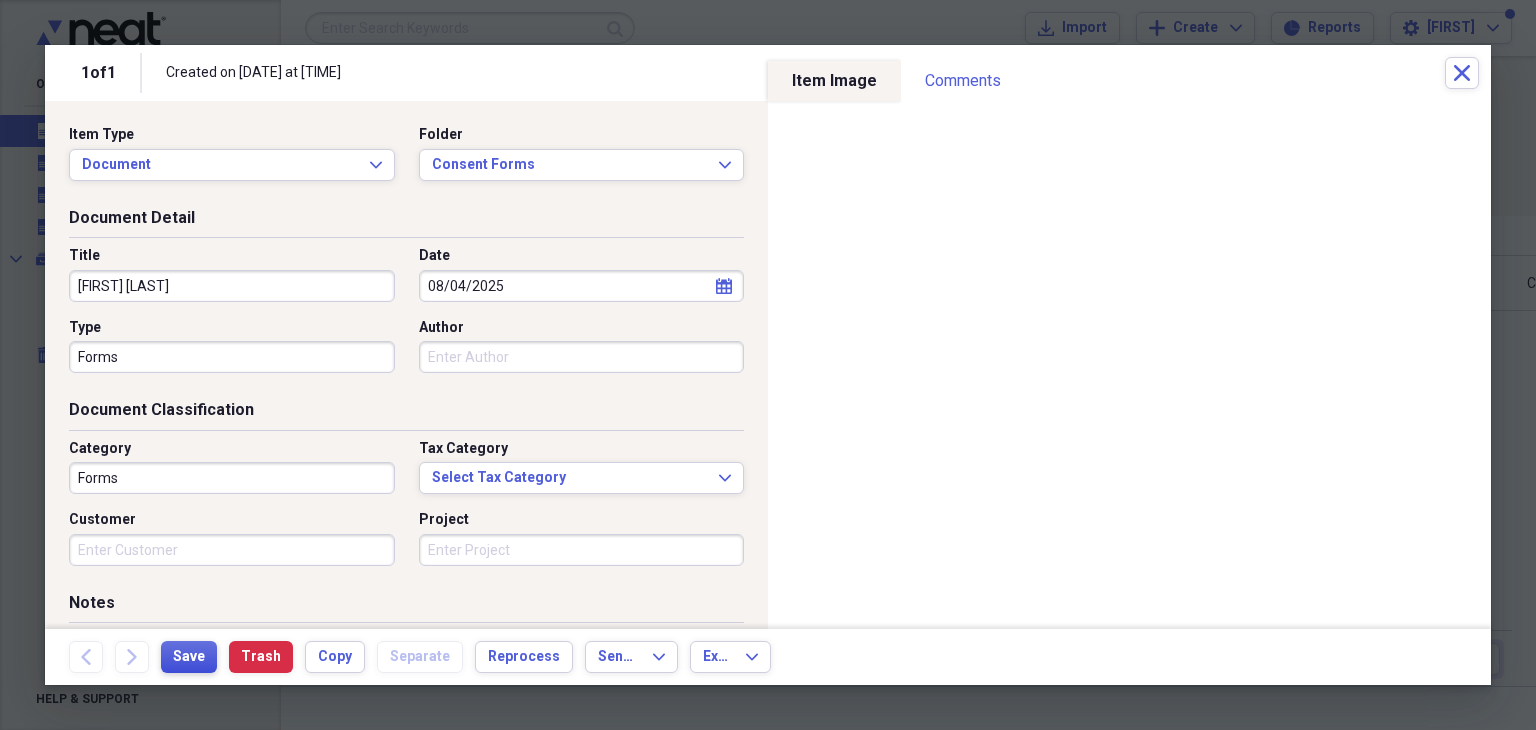 click on "Save" at bounding box center (189, 657) 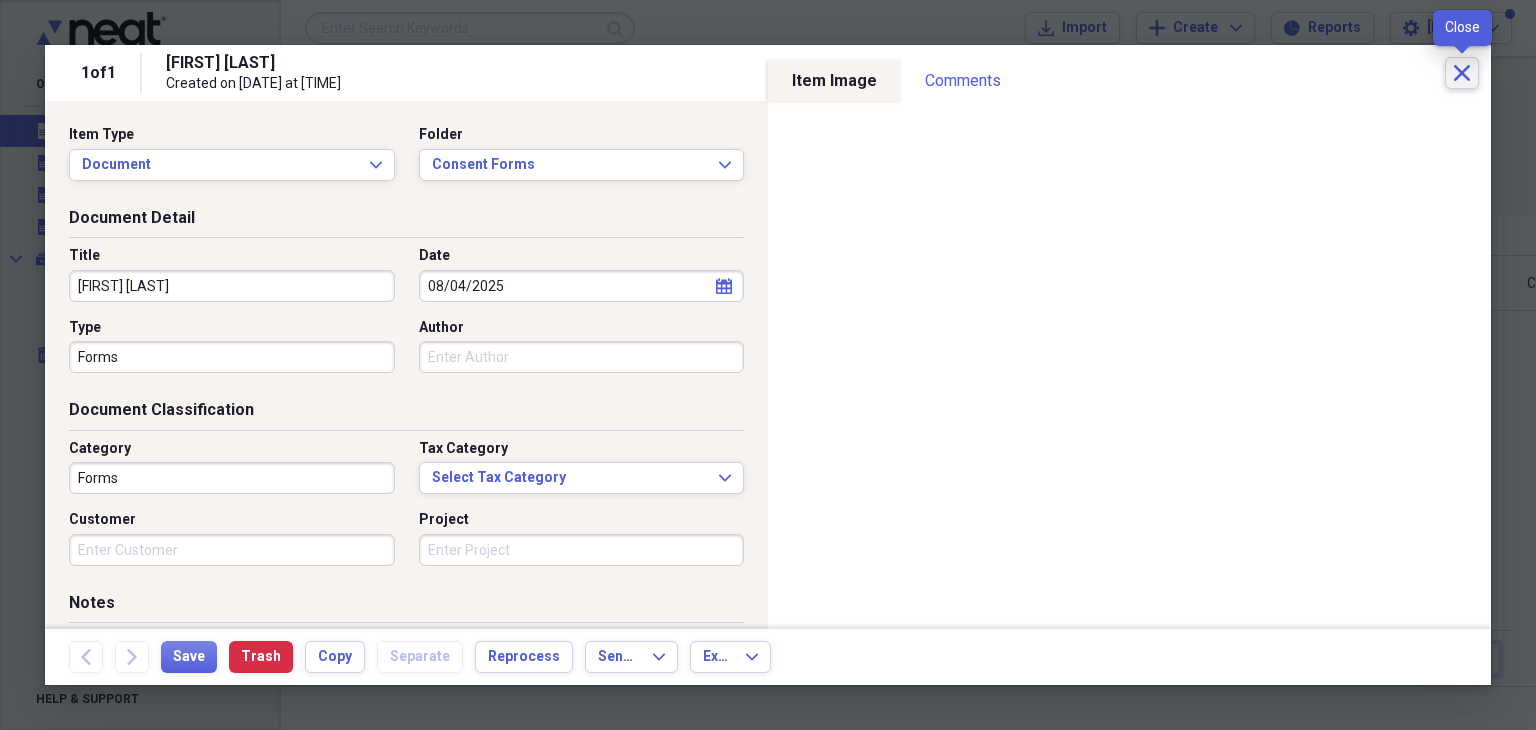 click 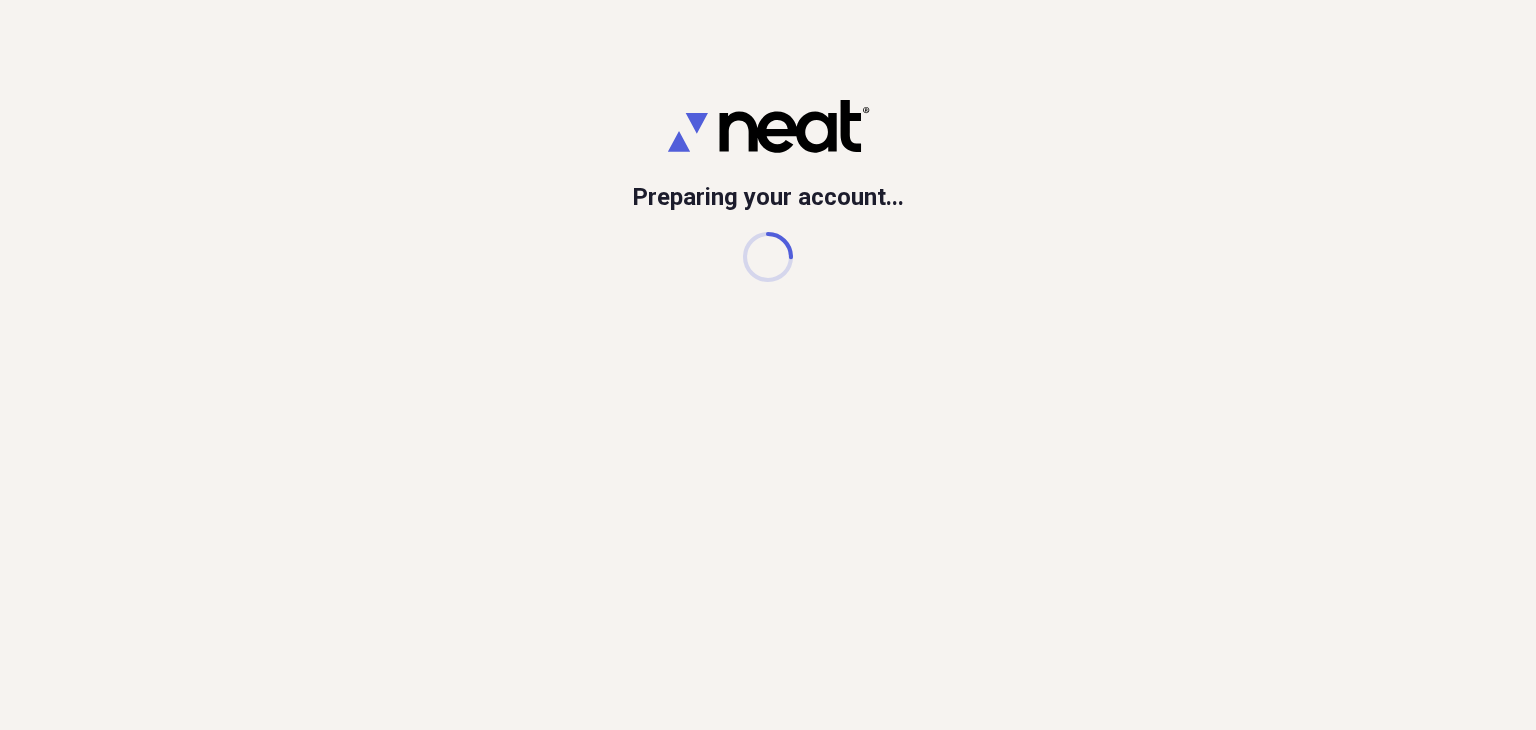 scroll, scrollTop: 0, scrollLeft: 0, axis: both 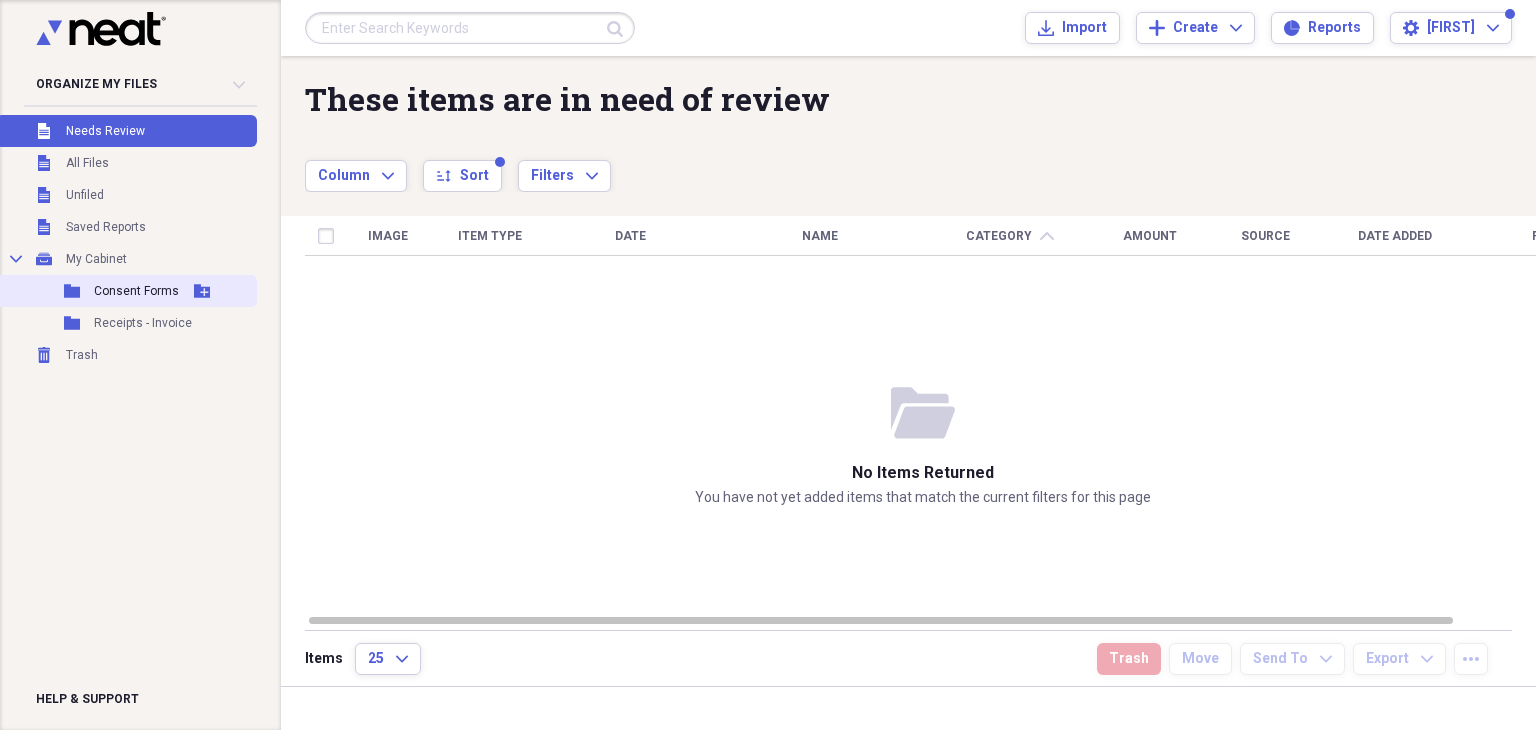 click on "Consent Forms" at bounding box center (136, 291) 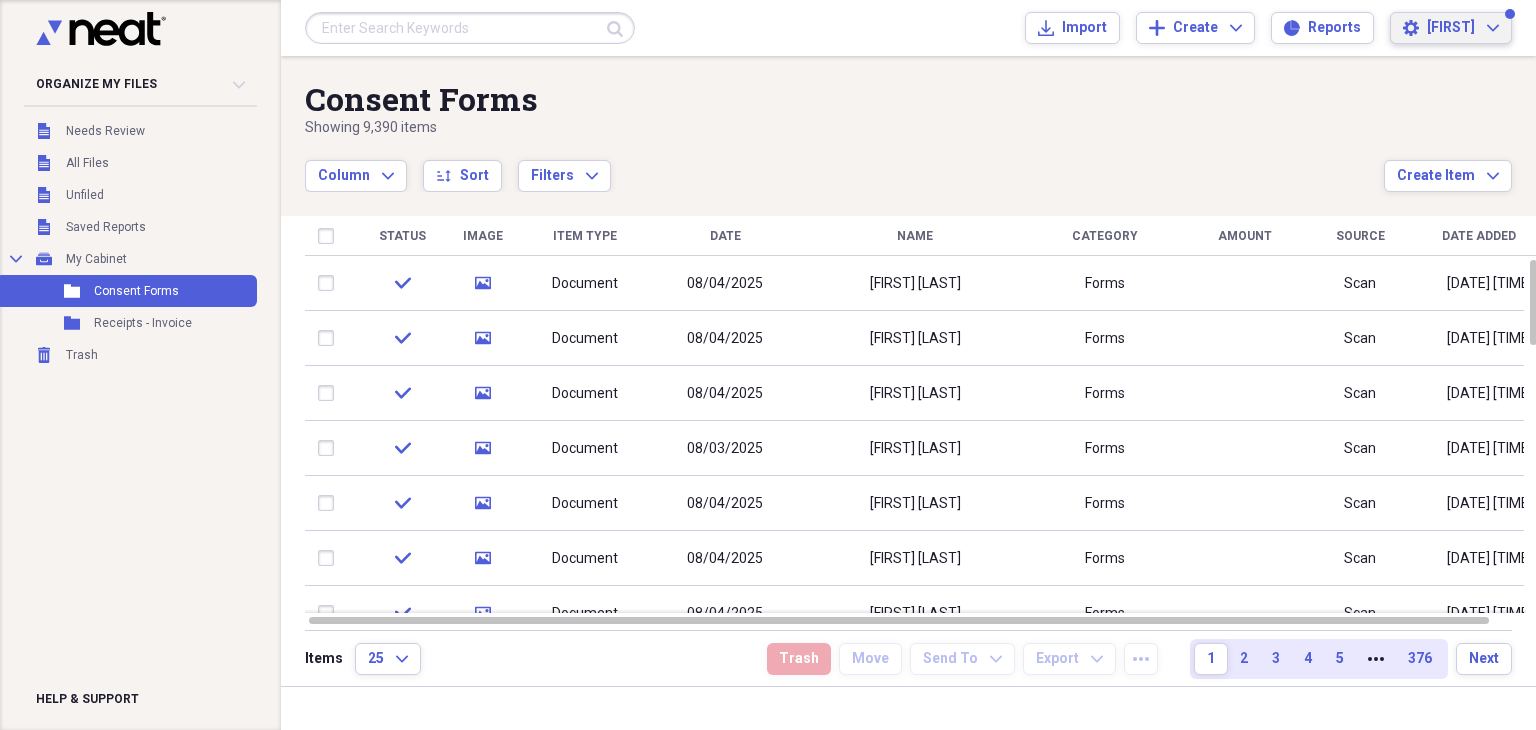 click on "Expand" 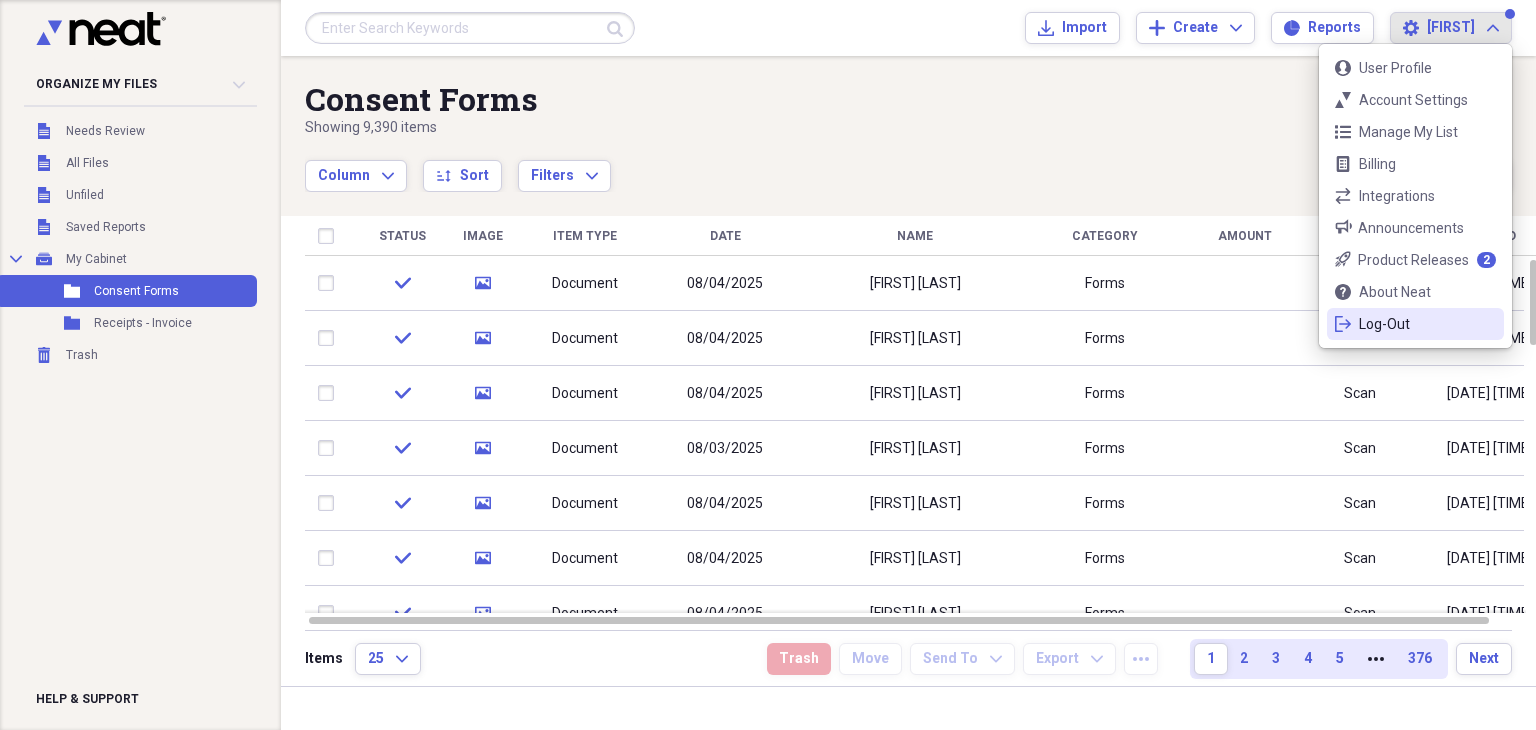 click on "Log-Out" at bounding box center [1415, 324] 